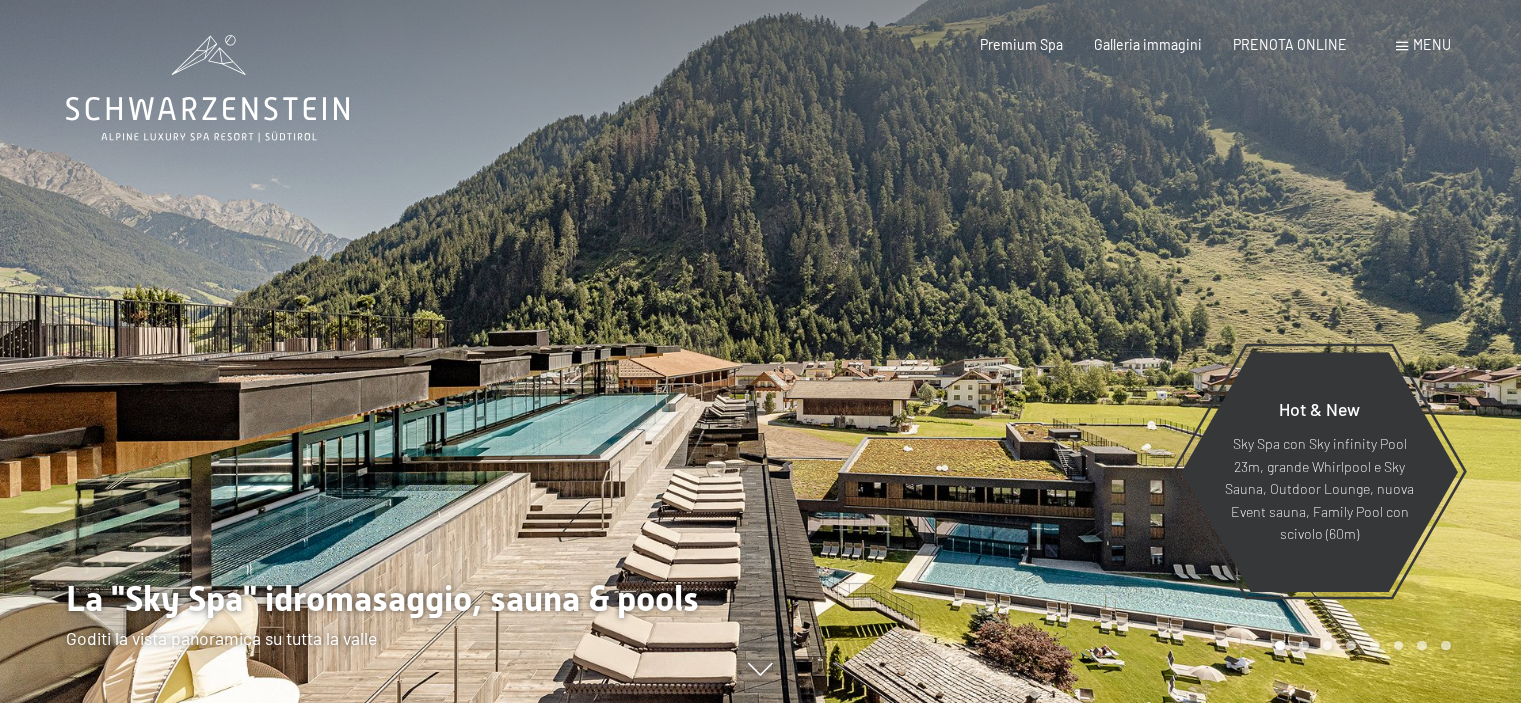 scroll, scrollTop: 0, scrollLeft: 0, axis: both 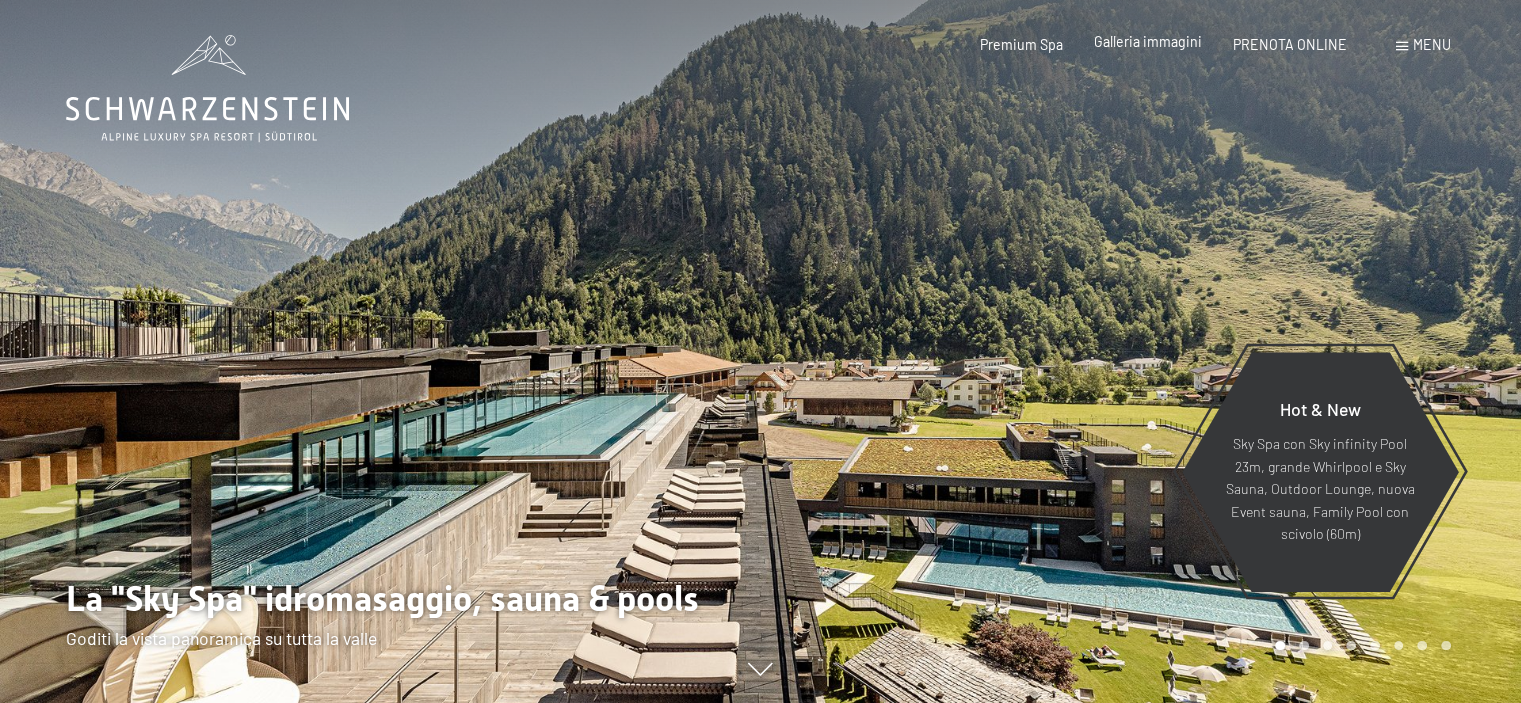 click on "Galleria immagini" at bounding box center [1148, 41] 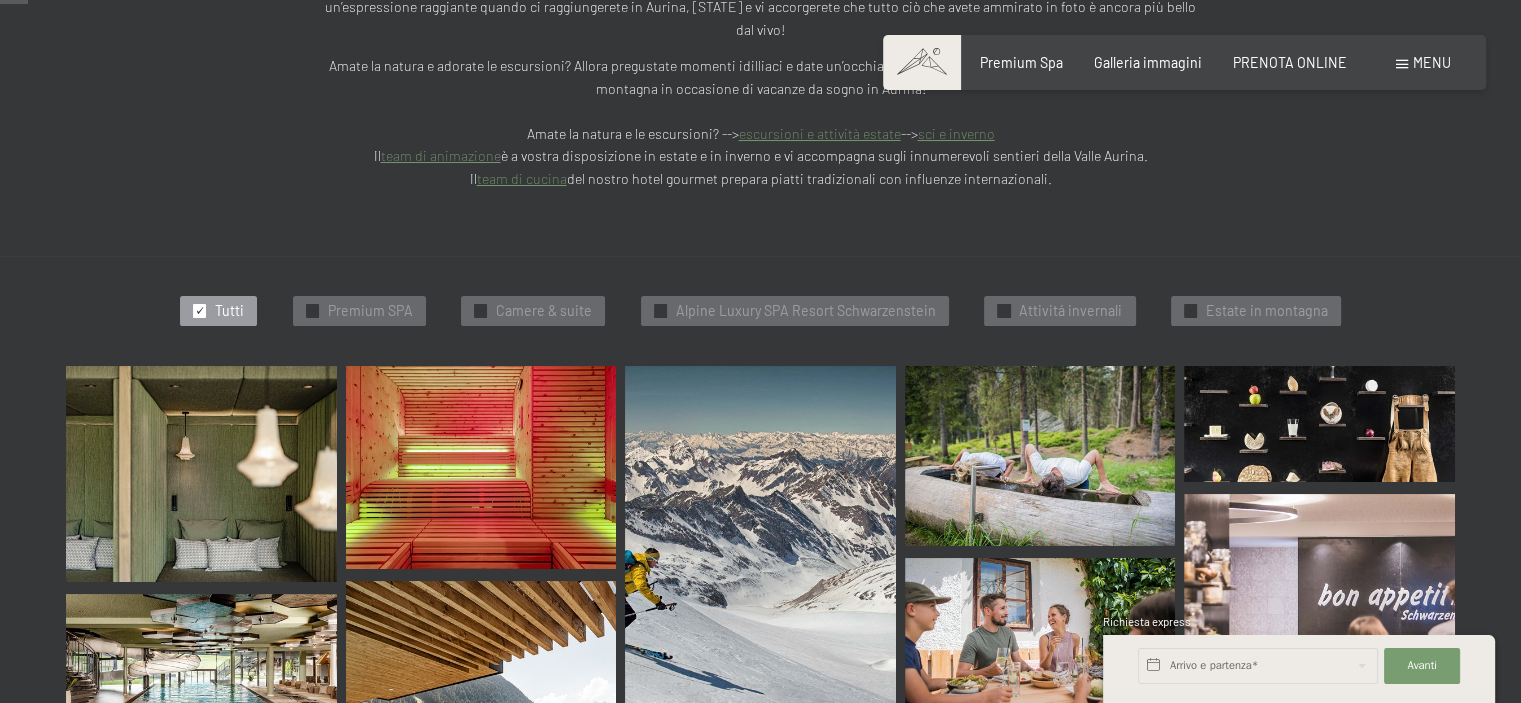 scroll, scrollTop: 400, scrollLeft: 0, axis: vertical 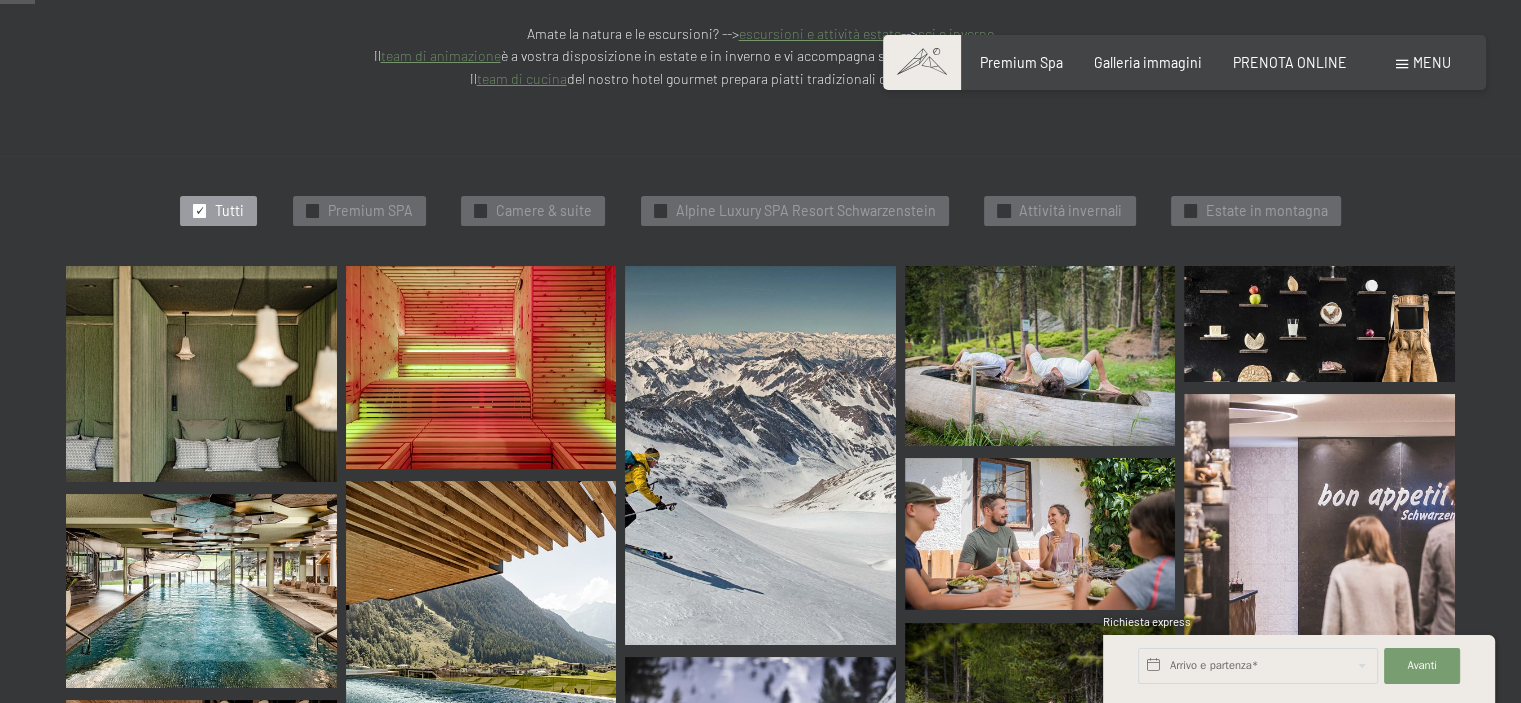 click on "Menu" at bounding box center [1432, 62] 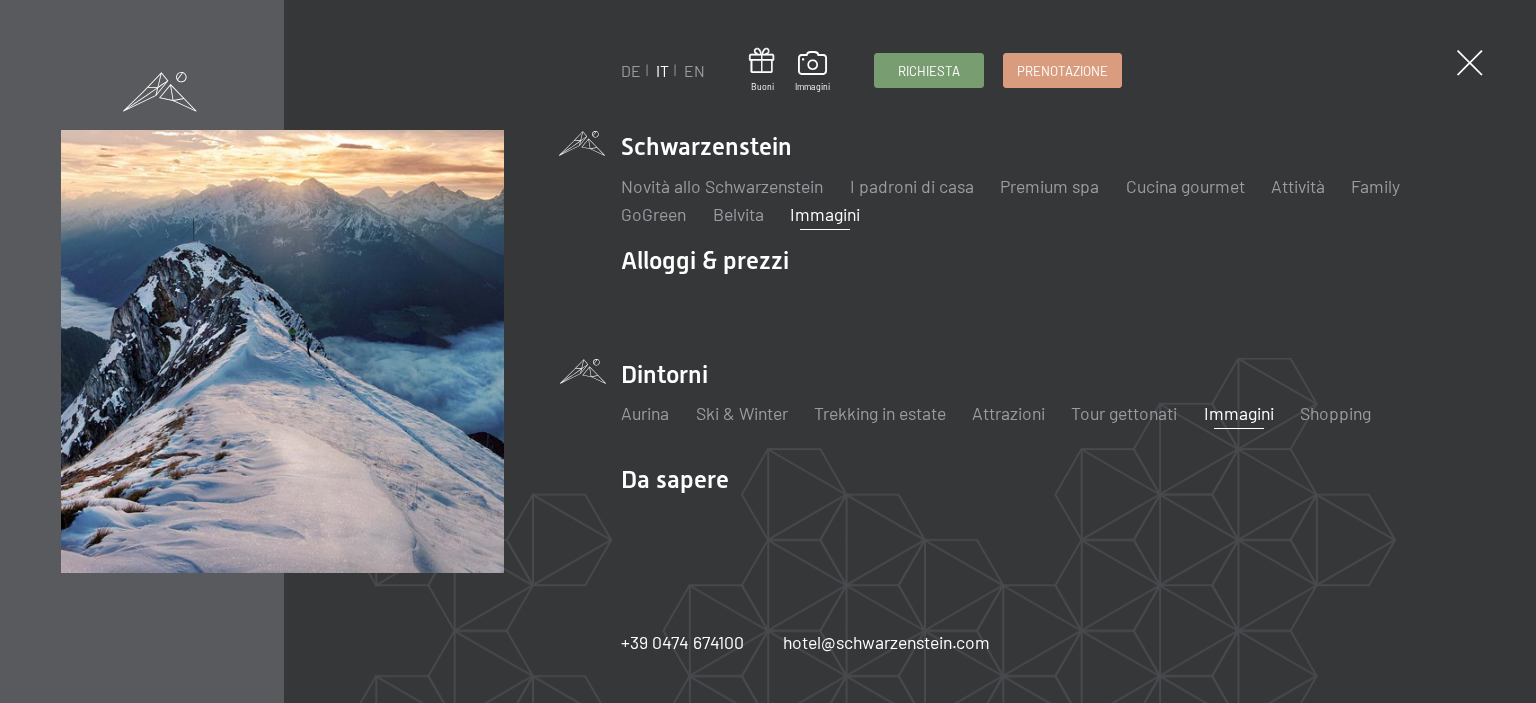 click on "Immagini" at bounding box center [1239, 413] 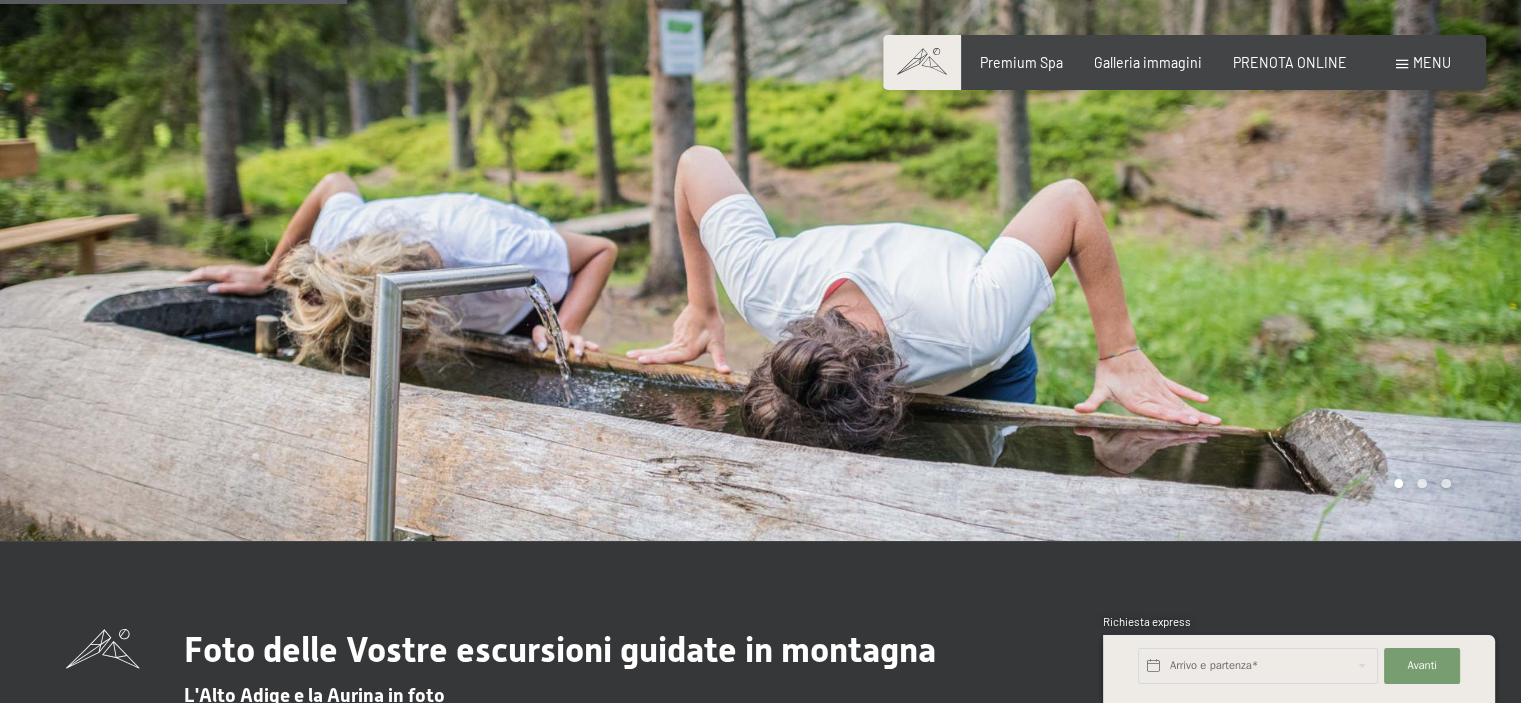 scroll, scrollTop: 600, scrollLeft: 0, axis: vertical 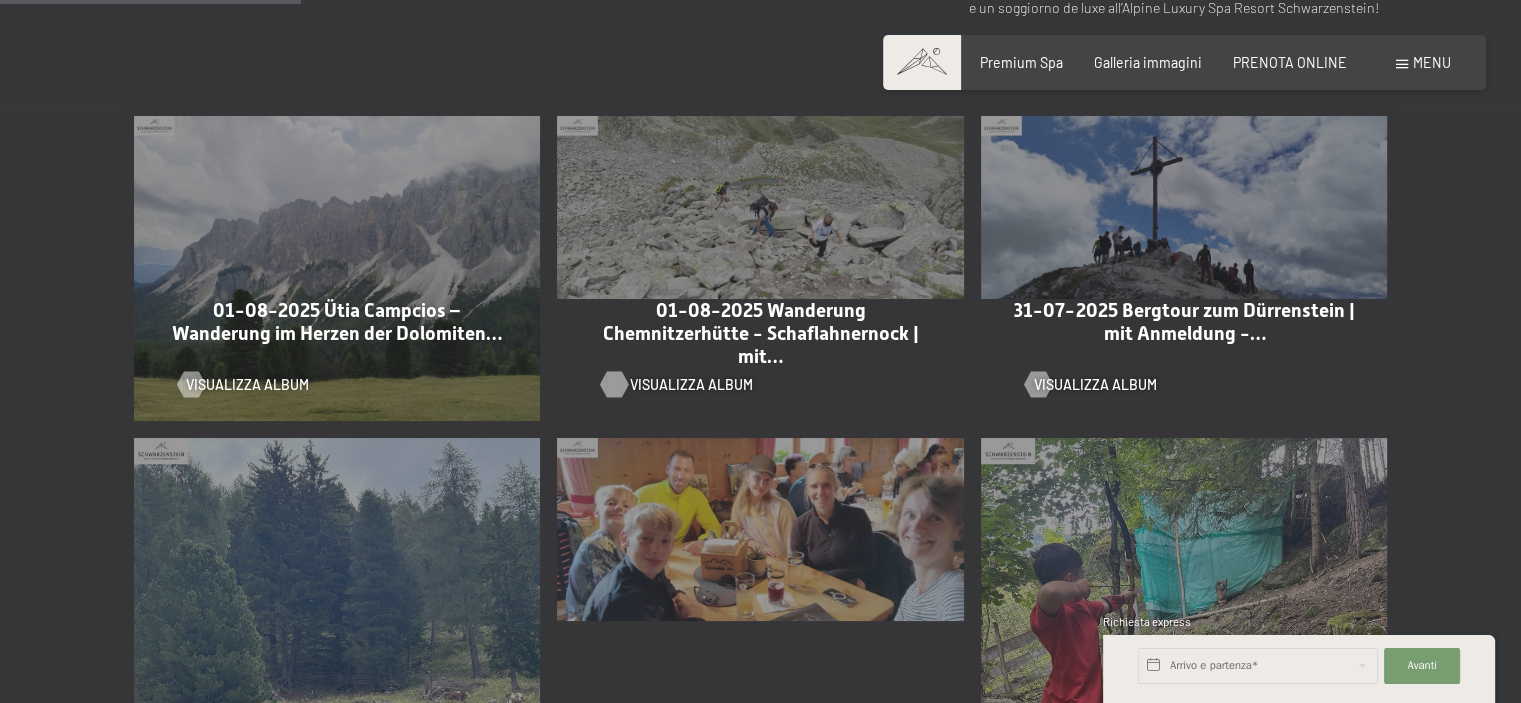 click at bounding box center [614, 384] 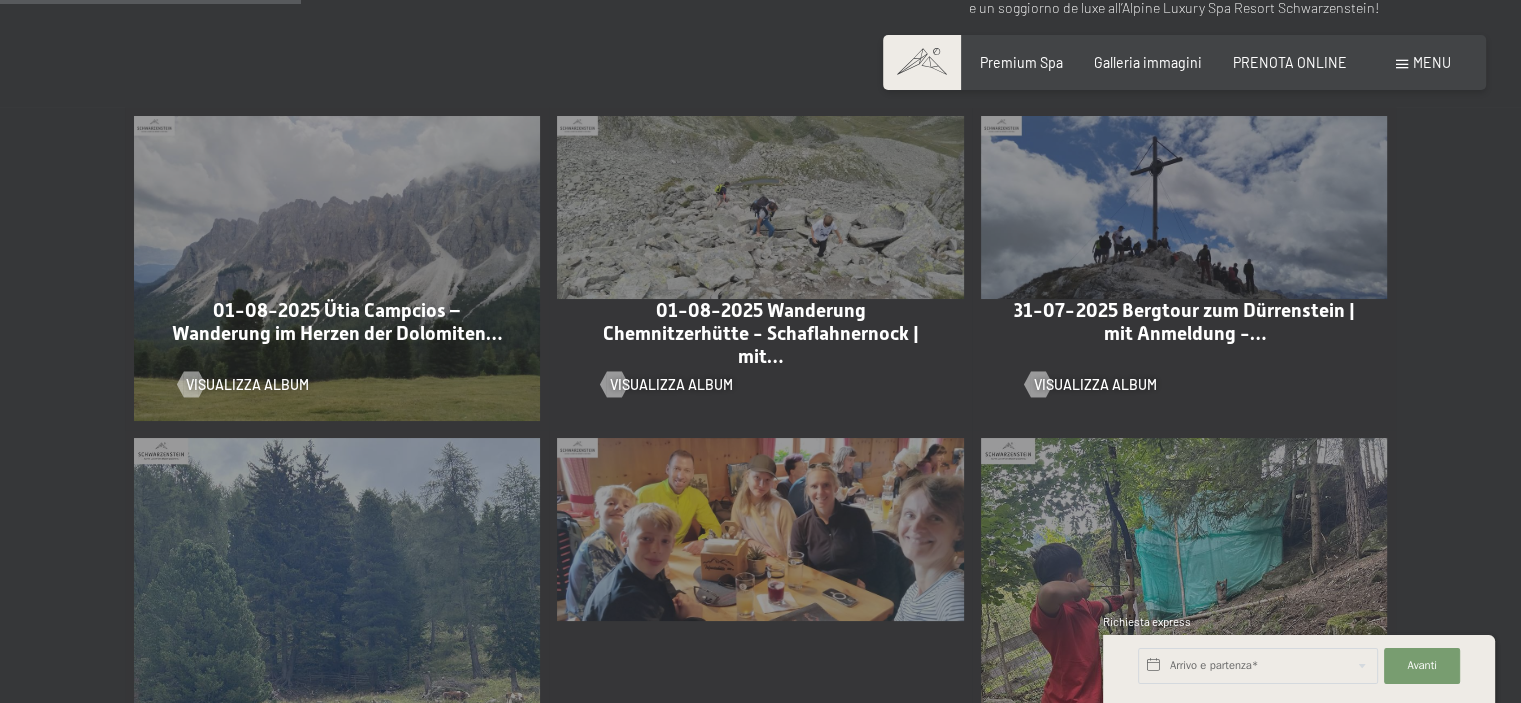 click on "01-08-2025 Ütia Campcios – Wanderung im Herzen der Dolomiten…
Visualizza album" at bounding box center (337, 268) 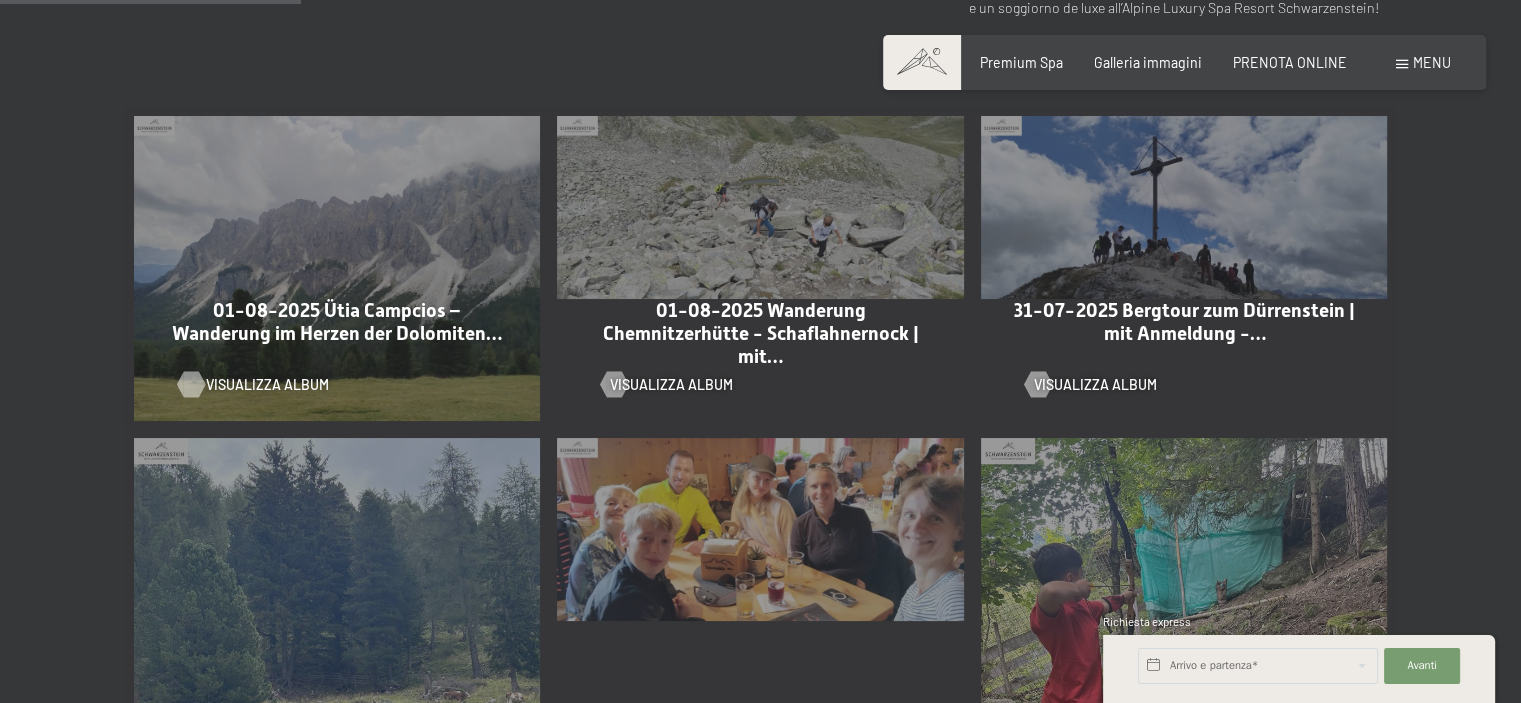 click at bounding box center (190, 384) 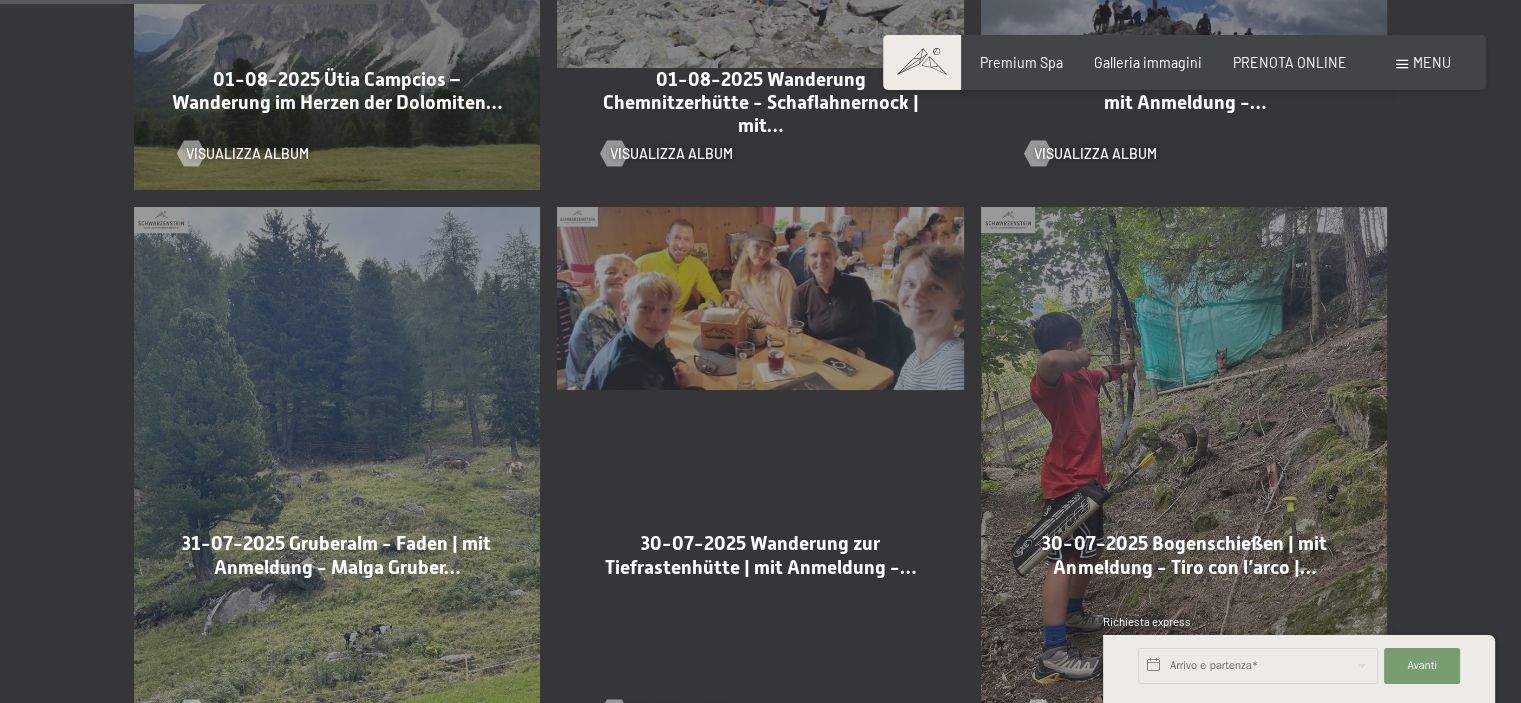 scroll, scrollTop: 1300, scrollLeft: 0, axis: vertical 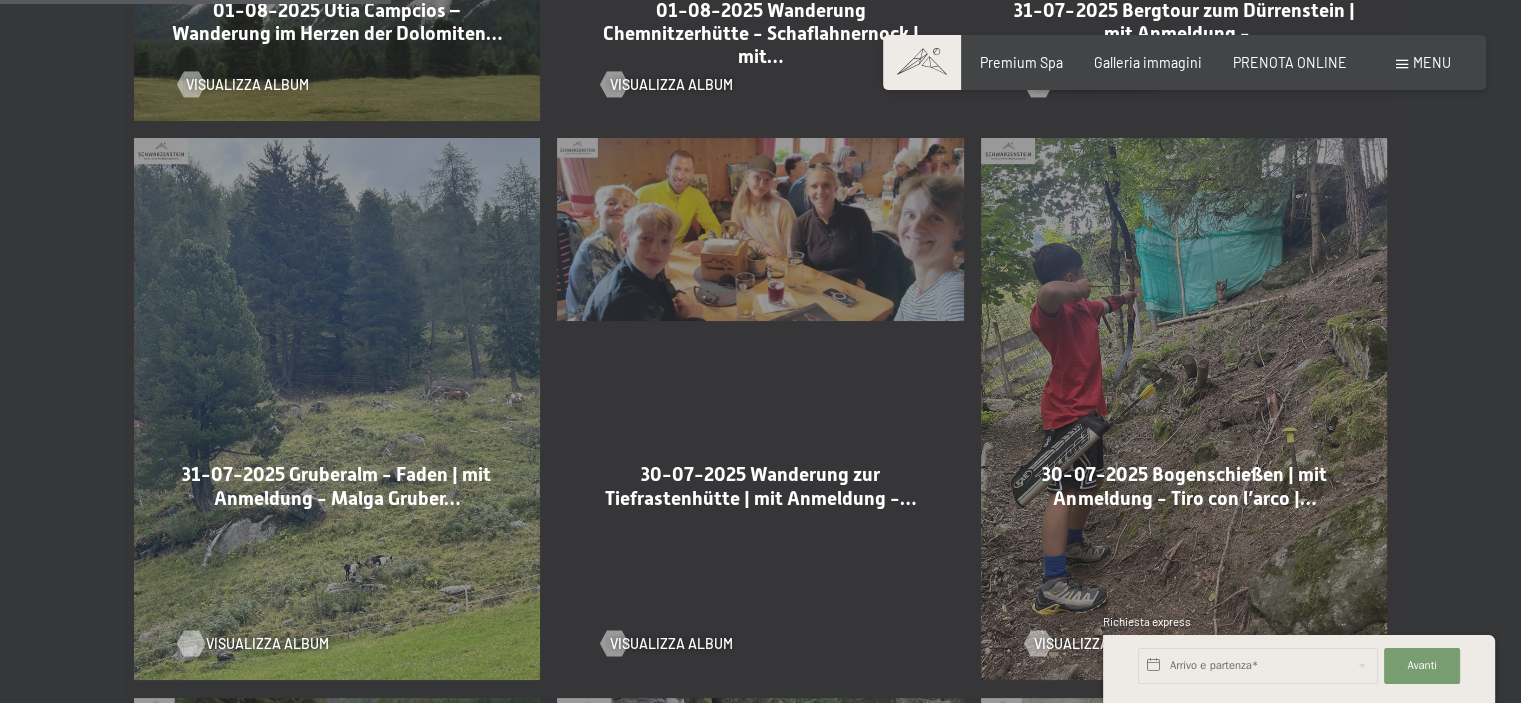 click at bounding box center [190, 643] 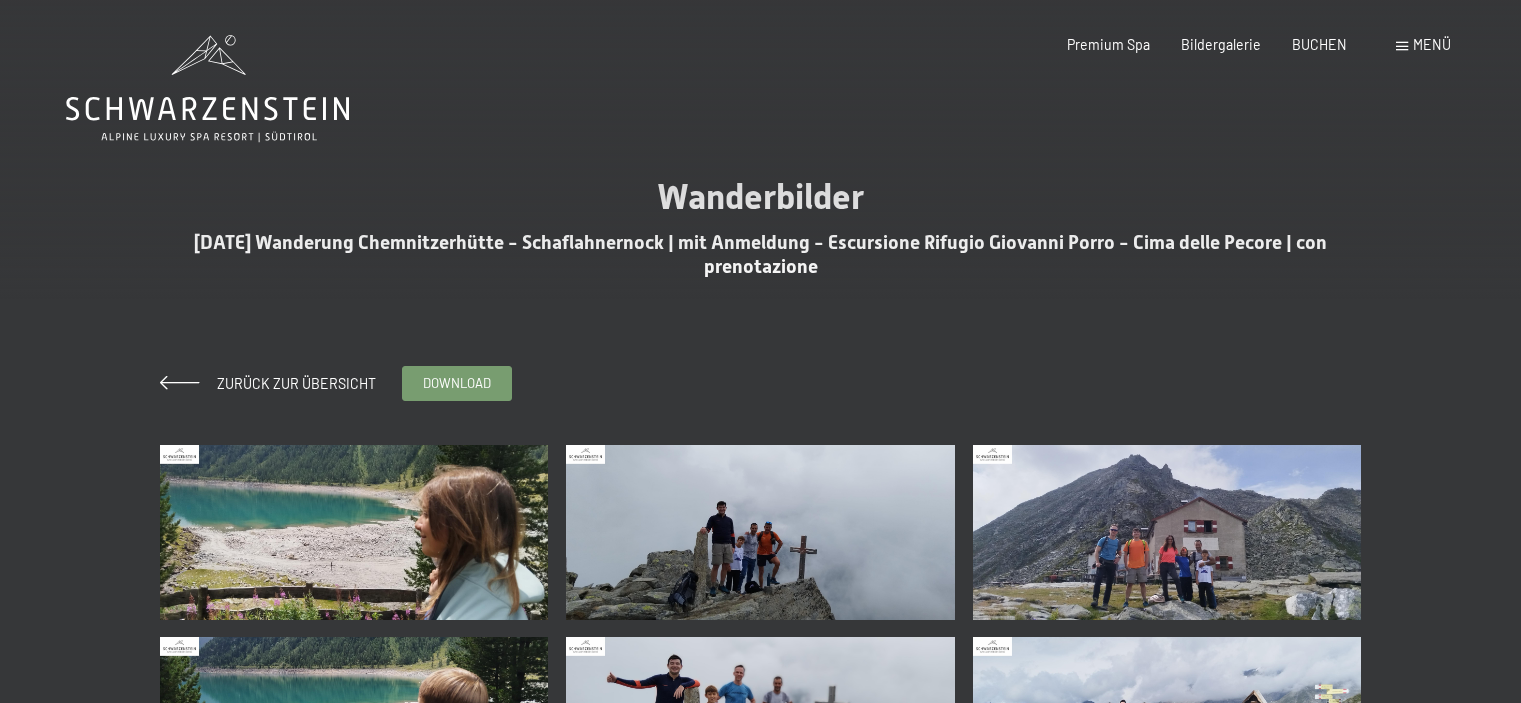 scroll, scrollTop: 0, scrollLeft: 0, axis: both 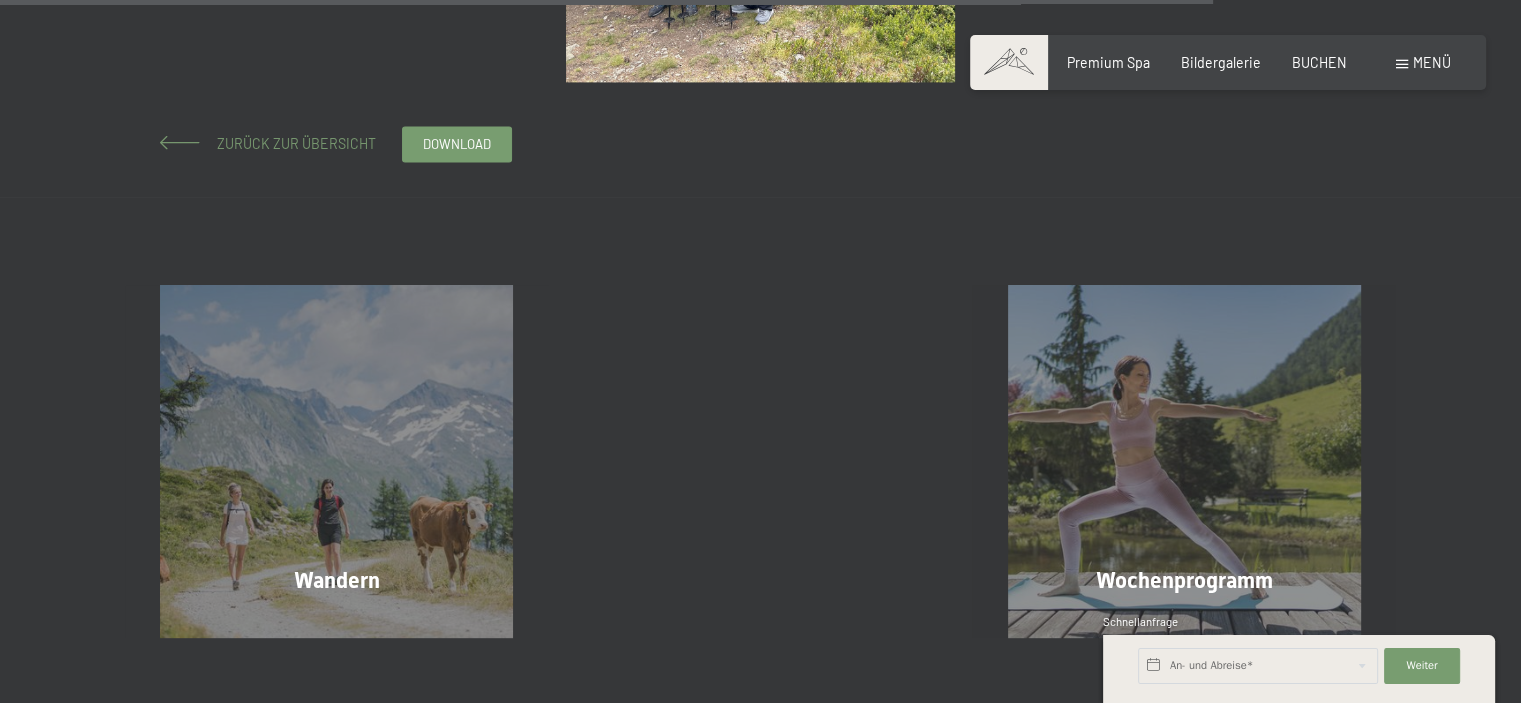click on "Zurück zur Übersicht" at bounding box center (268, 143) 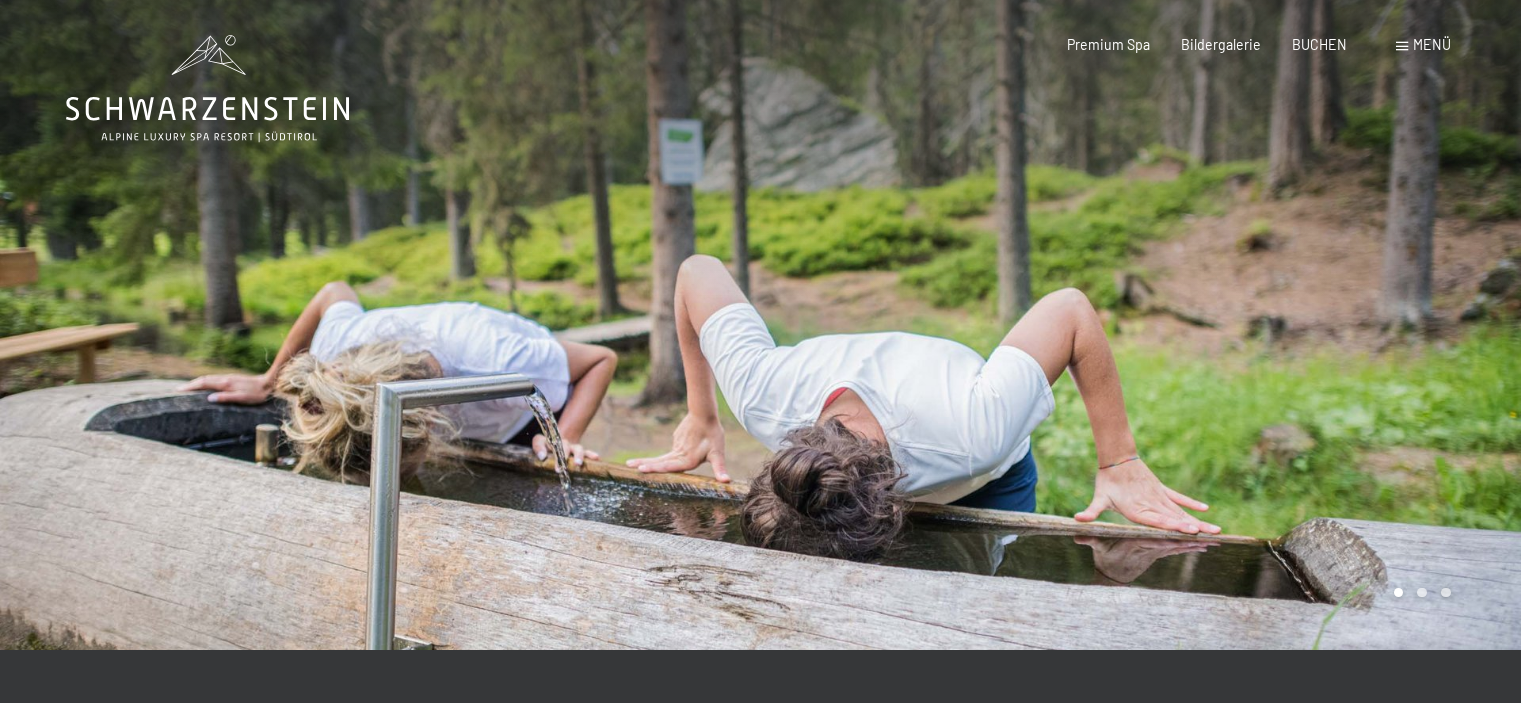 scroll, scrollTop: 0, scrollLeft: 0, axis: both 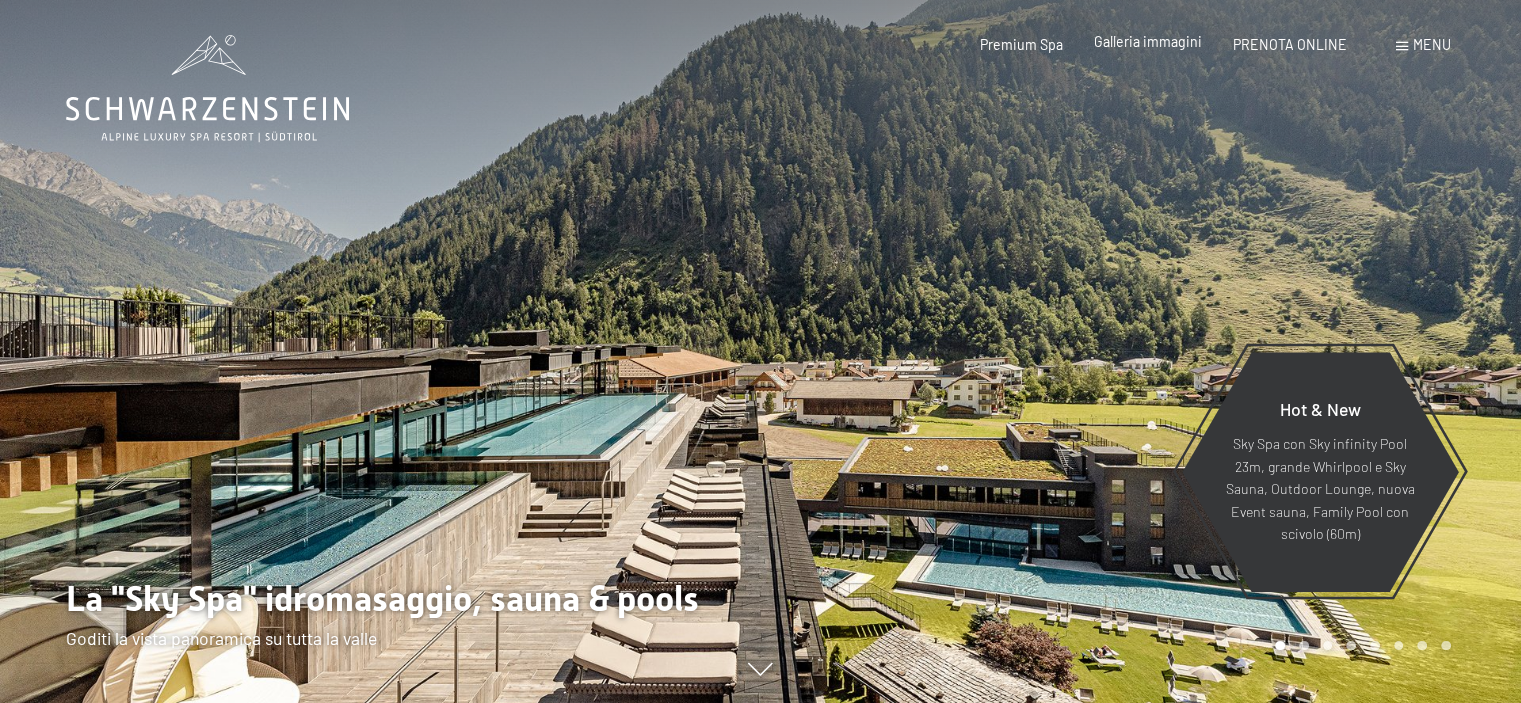 click on "Galleria immagini" at bounding box center (1148, 41) 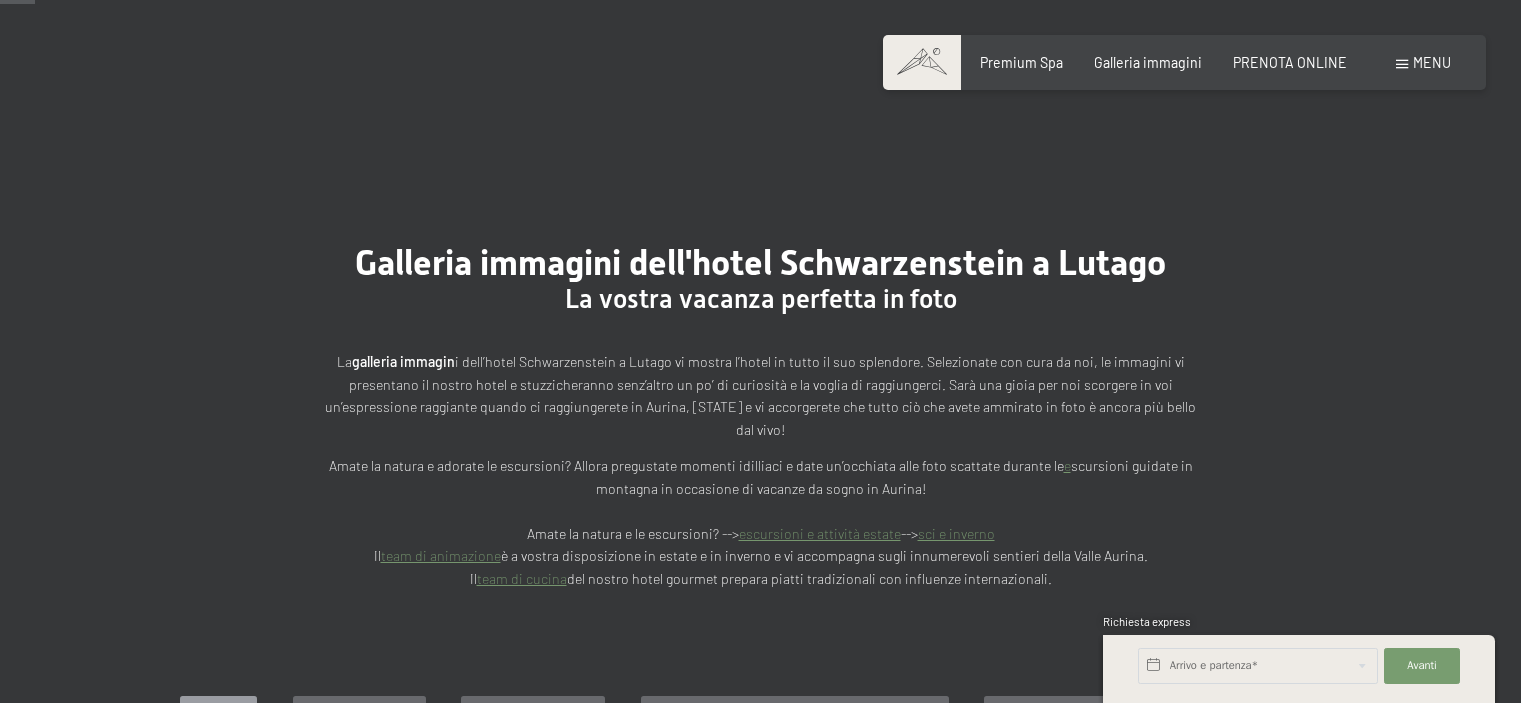scroll, scrollTop: 500, scrollLeft: 0, axis: vertical 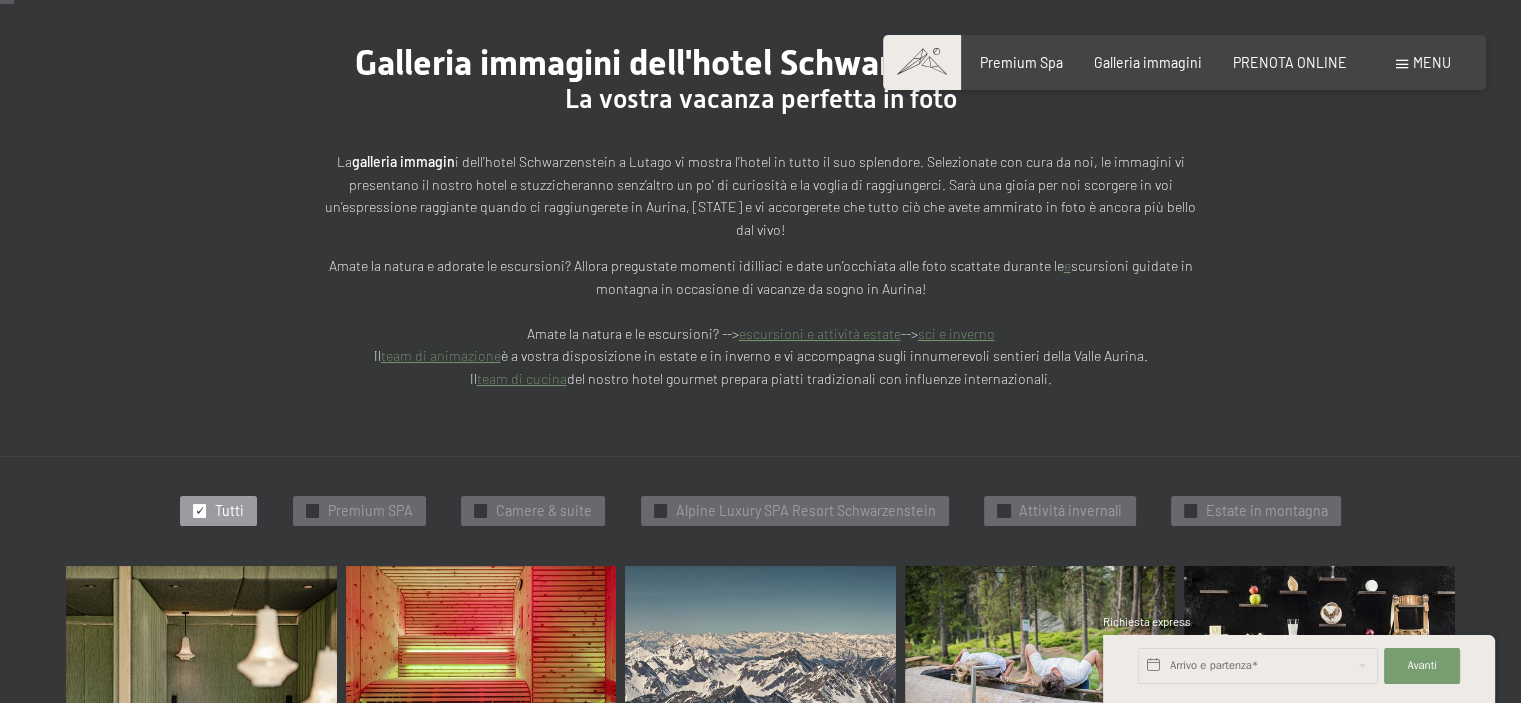 click on "Menu" at bounding box center [1432, 62] 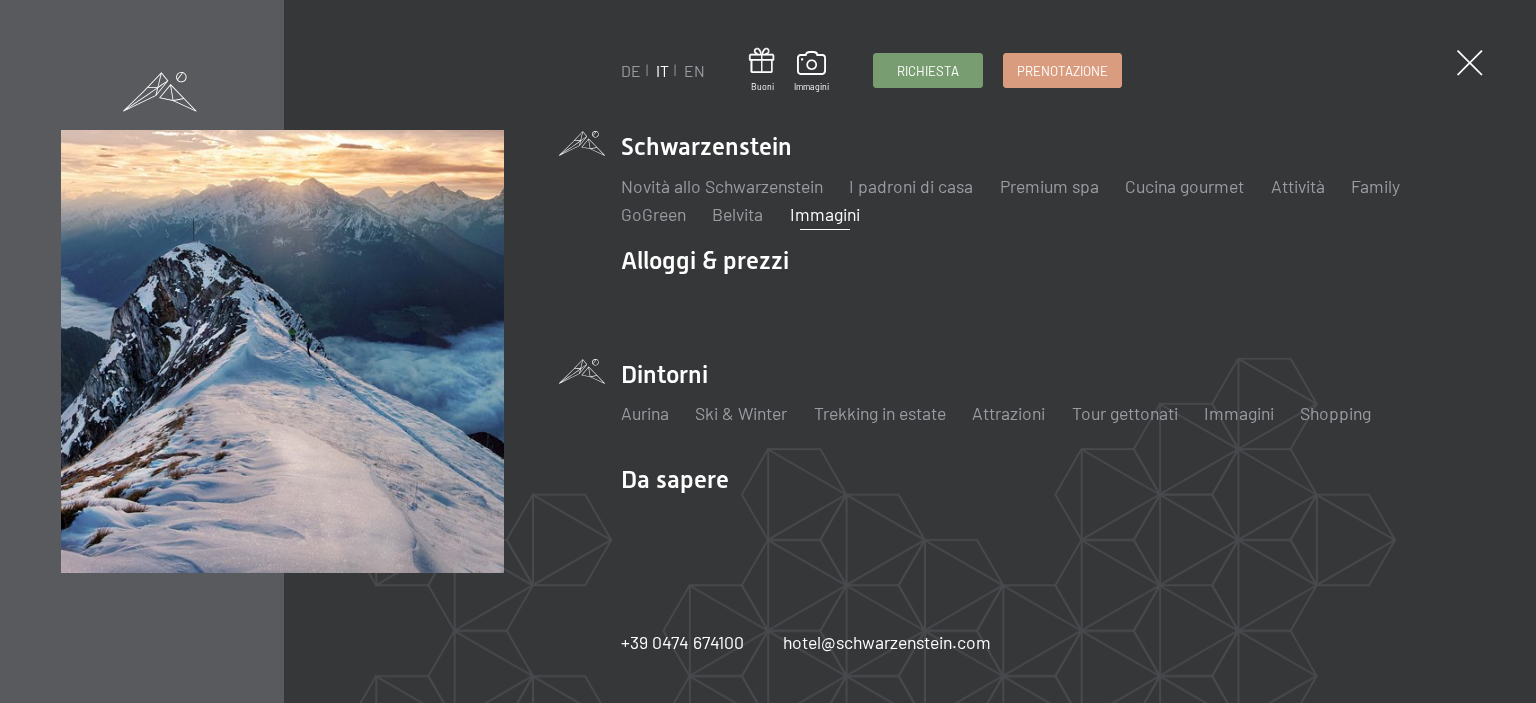 click on "Immagini" at bounding box center [1239, 413] 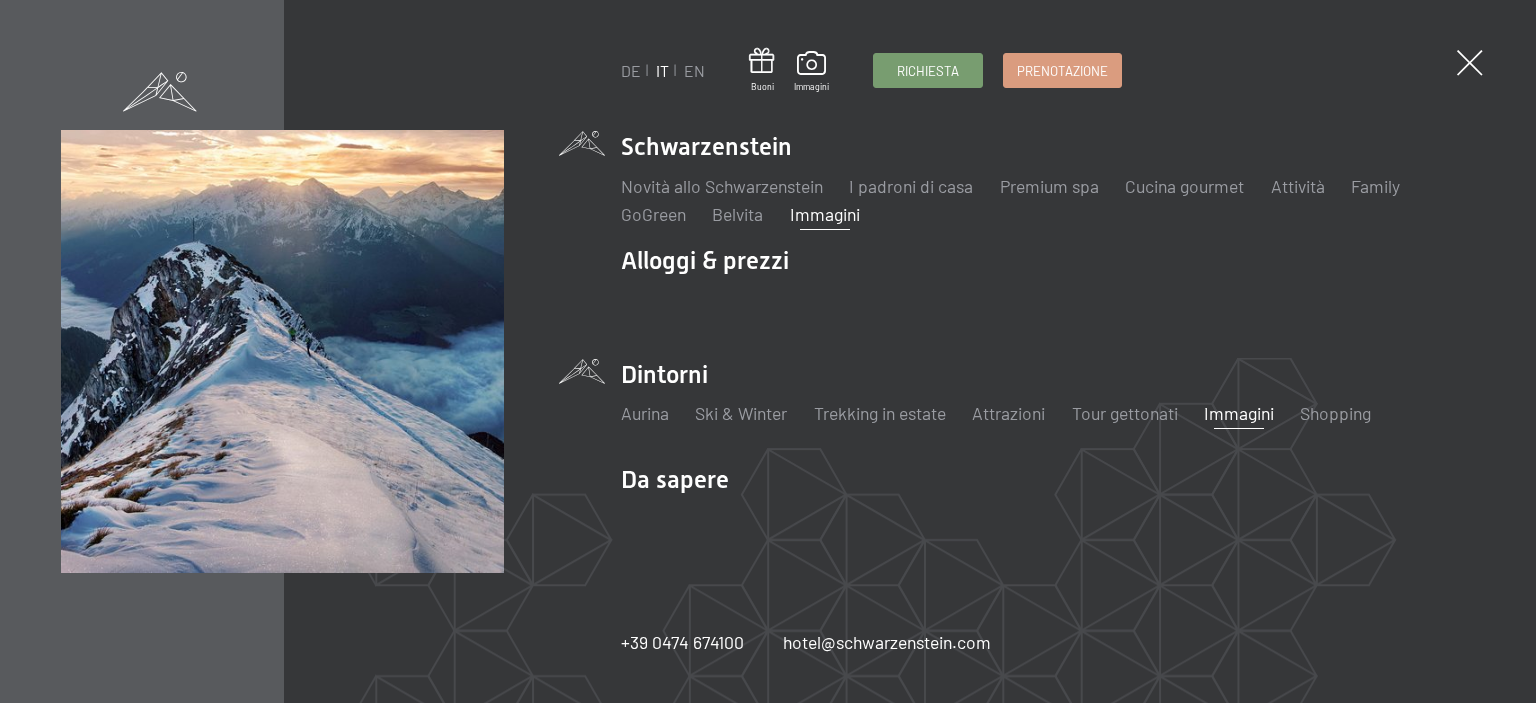 click on "Immagini" at bounding box center [1239, 413] 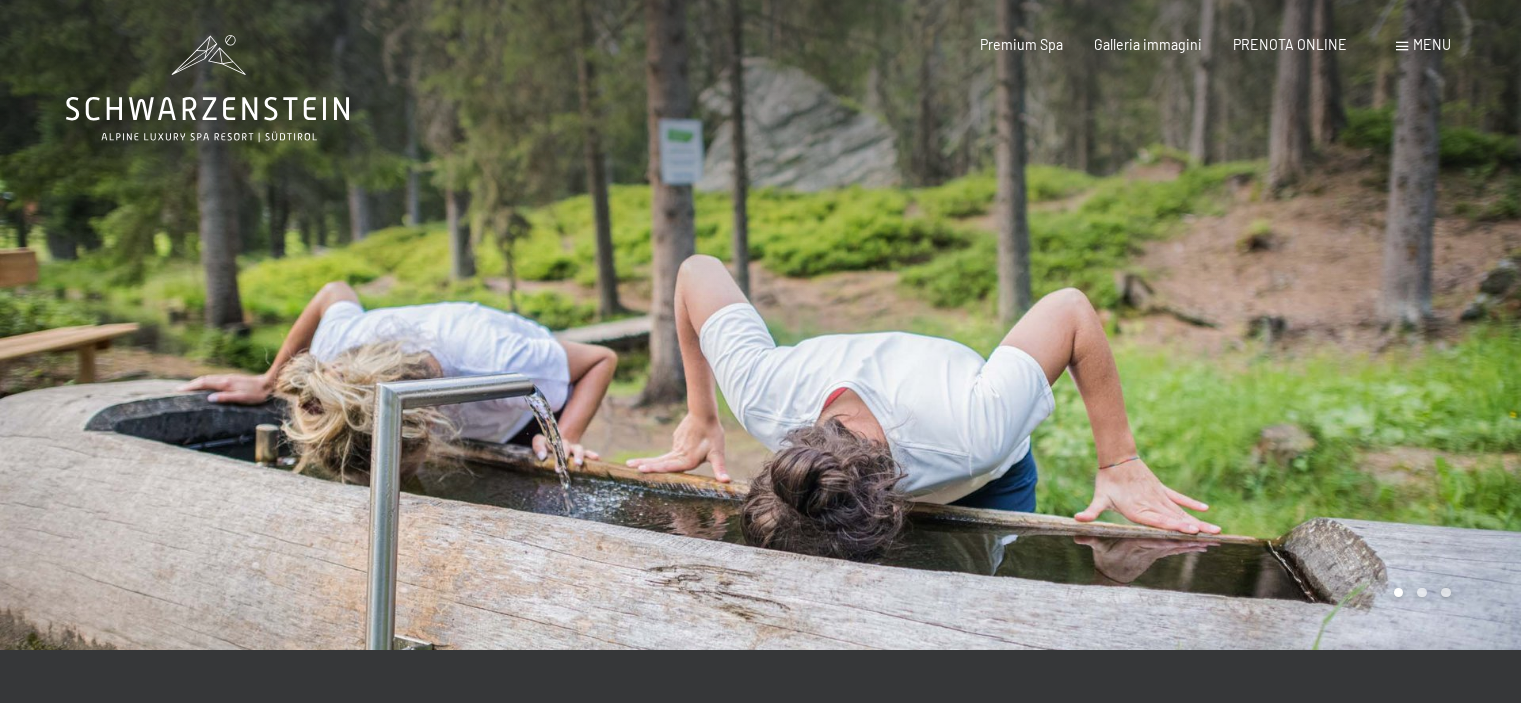 scroll, scrollTop: 0, scrollLeft: 0, axis: both 